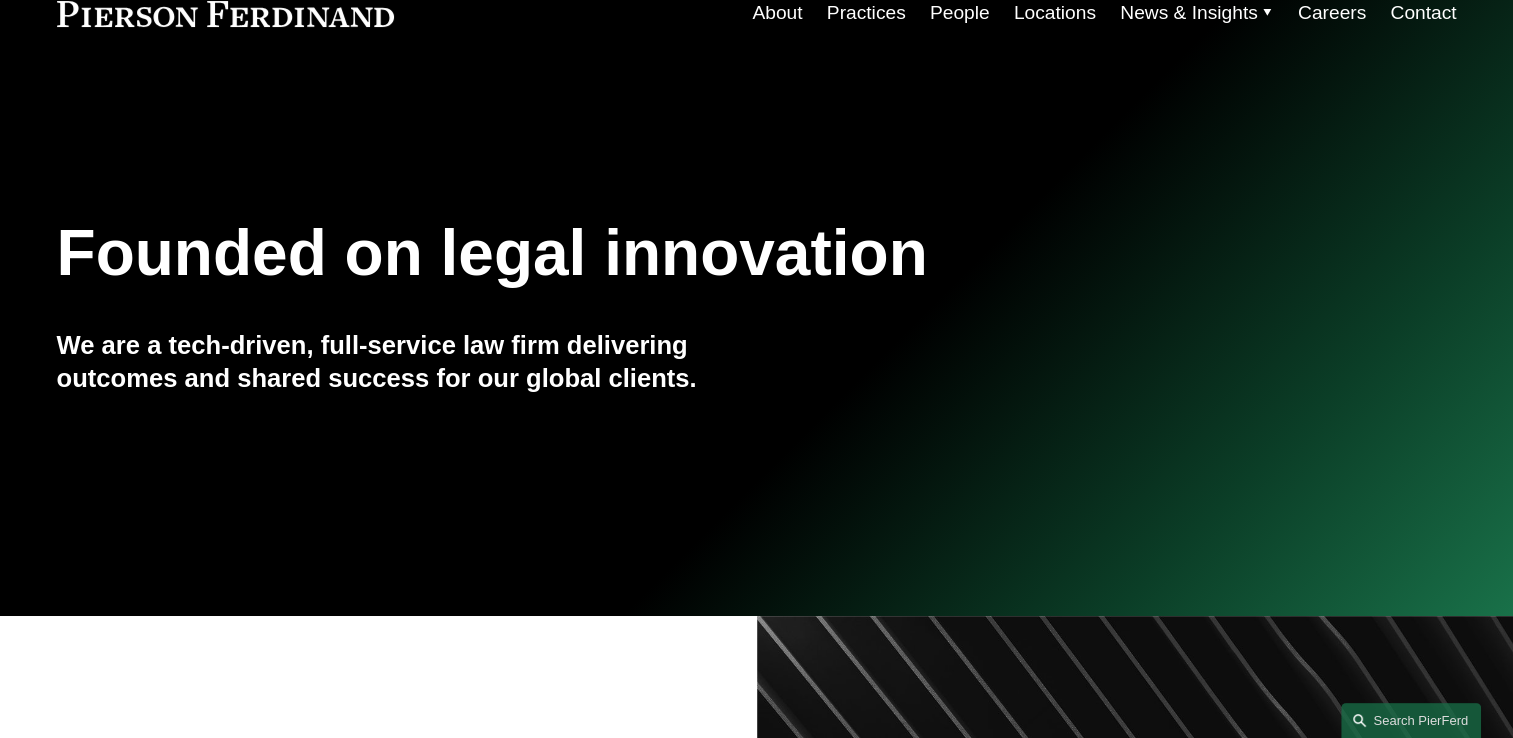scroll, scrollTop: 0, scrollLeft: 0, axis: both 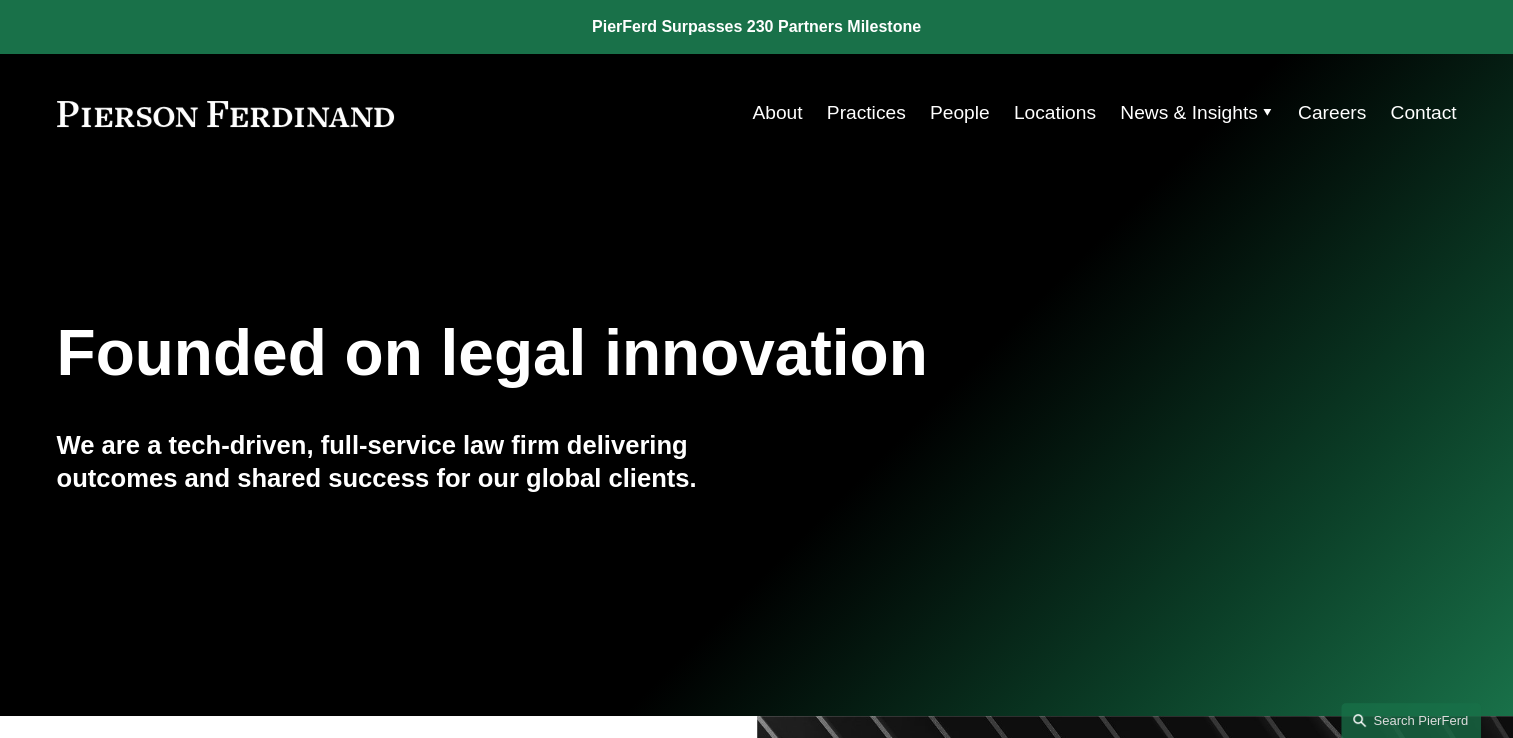click on "People" at bounding box center (960, 113) 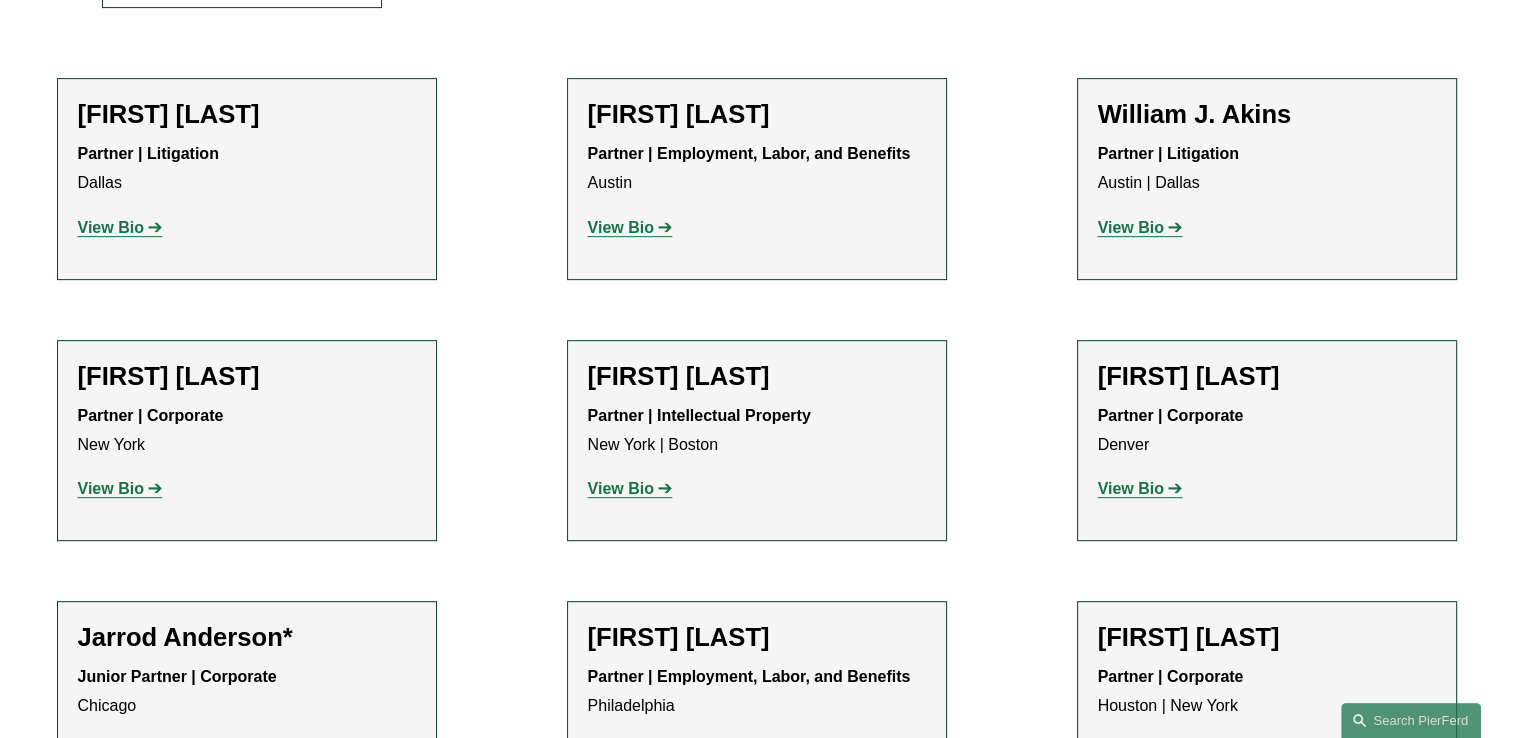 scroll, scrollTop: 800, scrollLeft: 0, axis: vertical 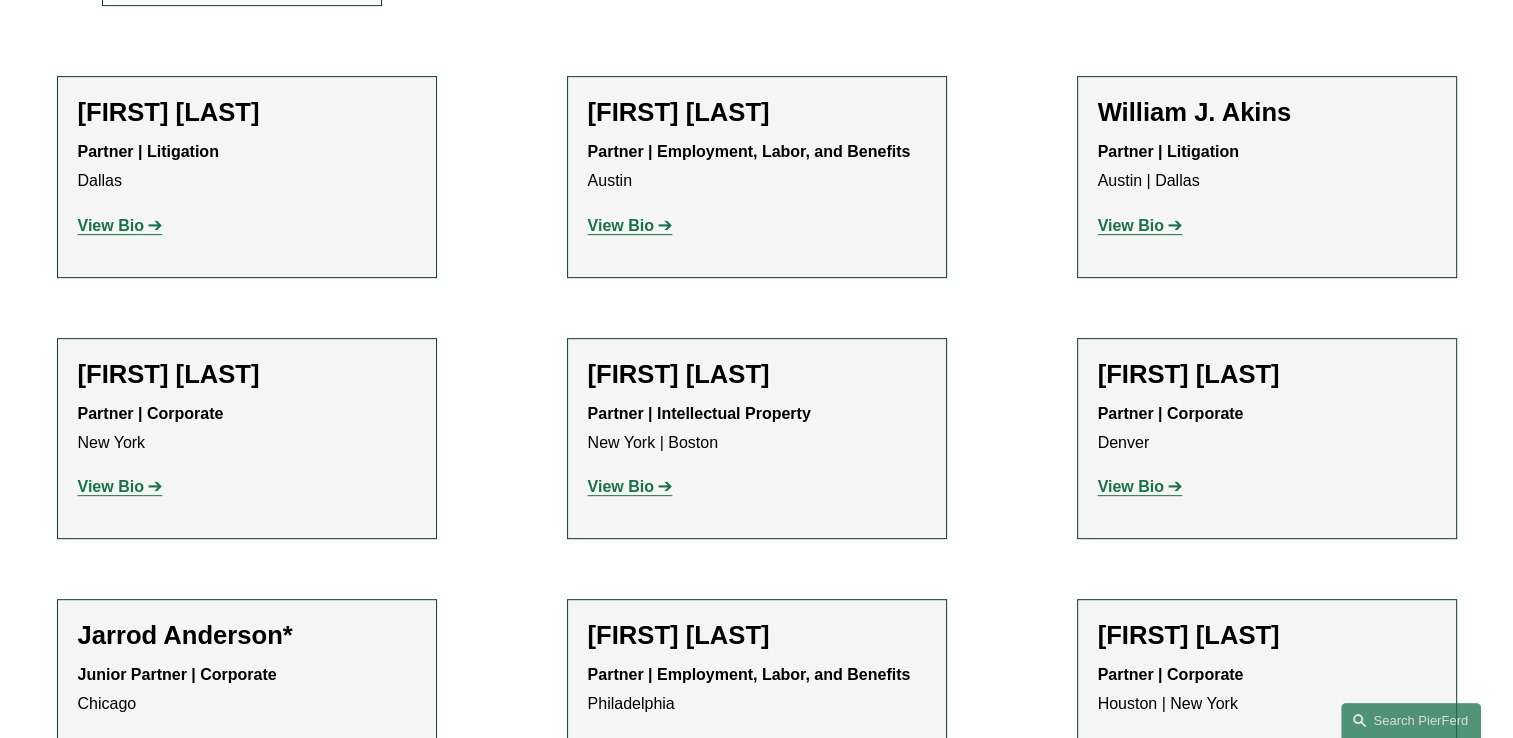 click on "View Bio" 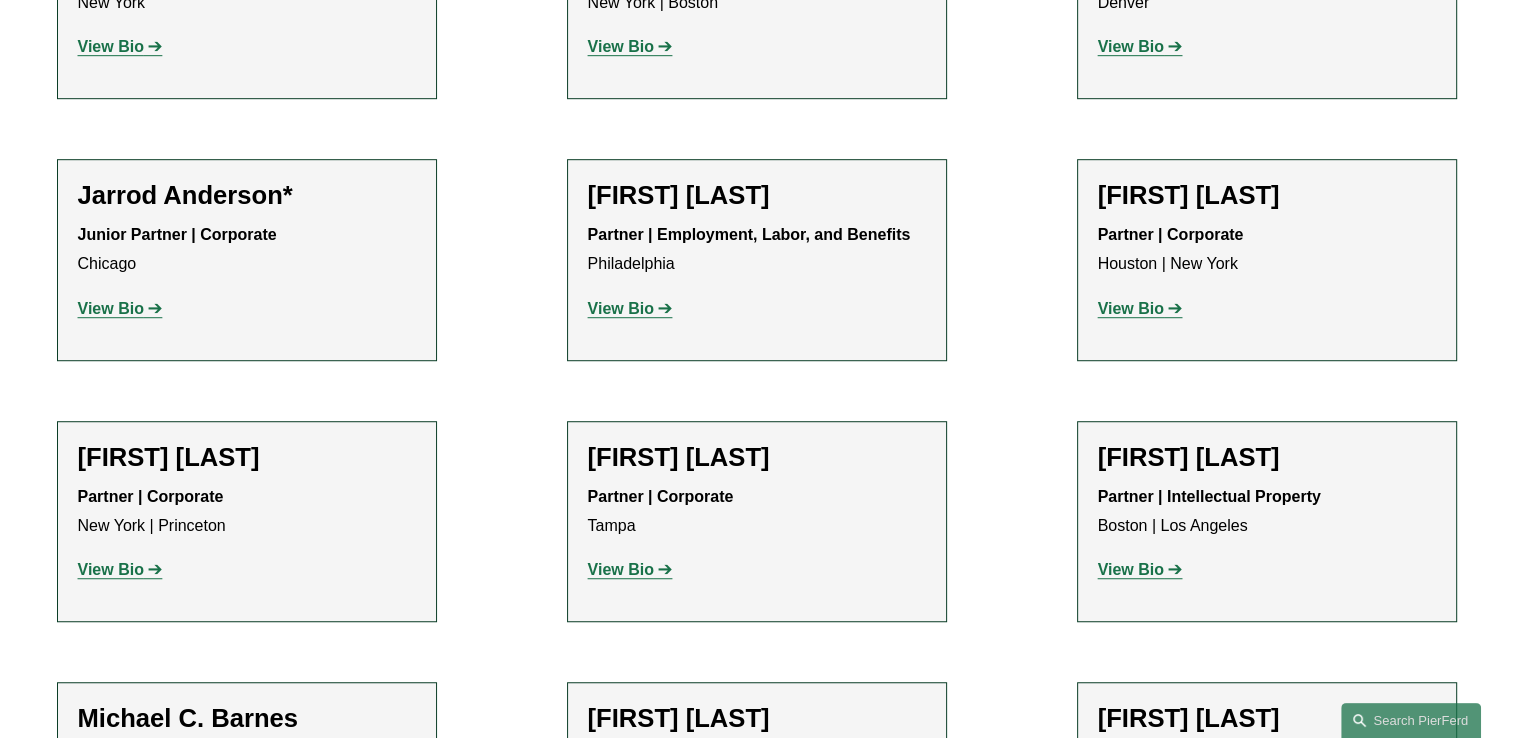 scroll, scrollTop: 1400, scrollLeft: 0, axis: vertical 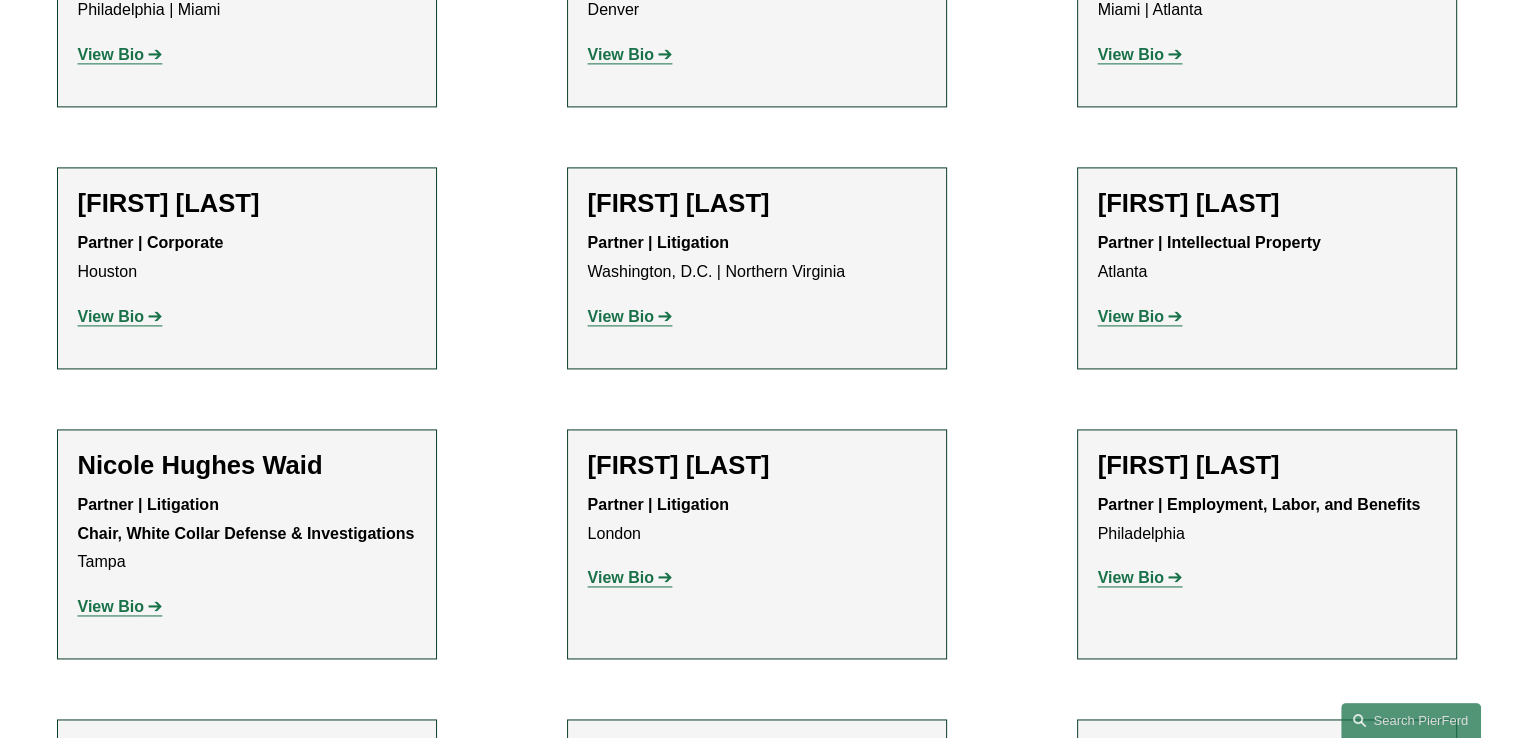 click on "View Bio" 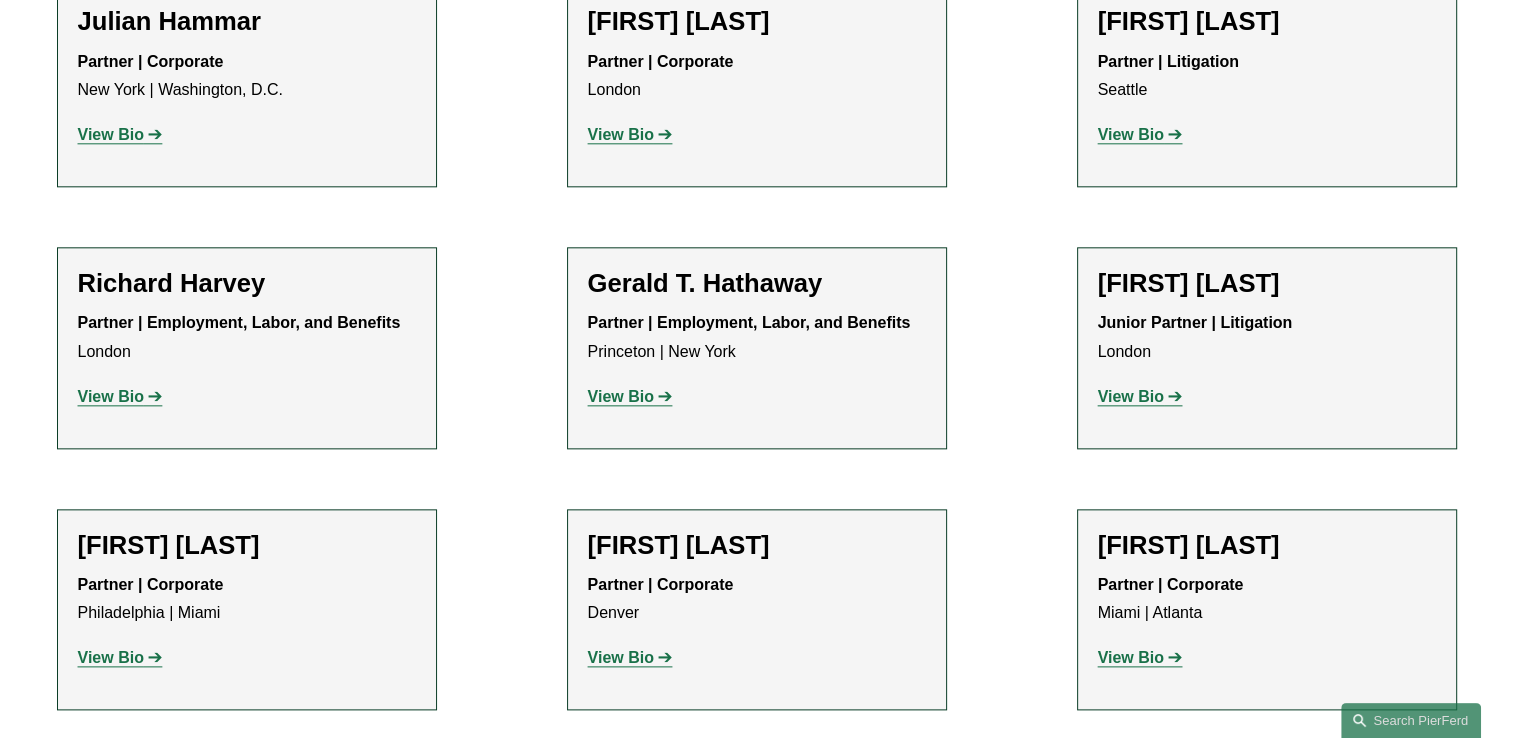 scroll, scrollTop: 9881, scrollLeft: 0, axis: vertical 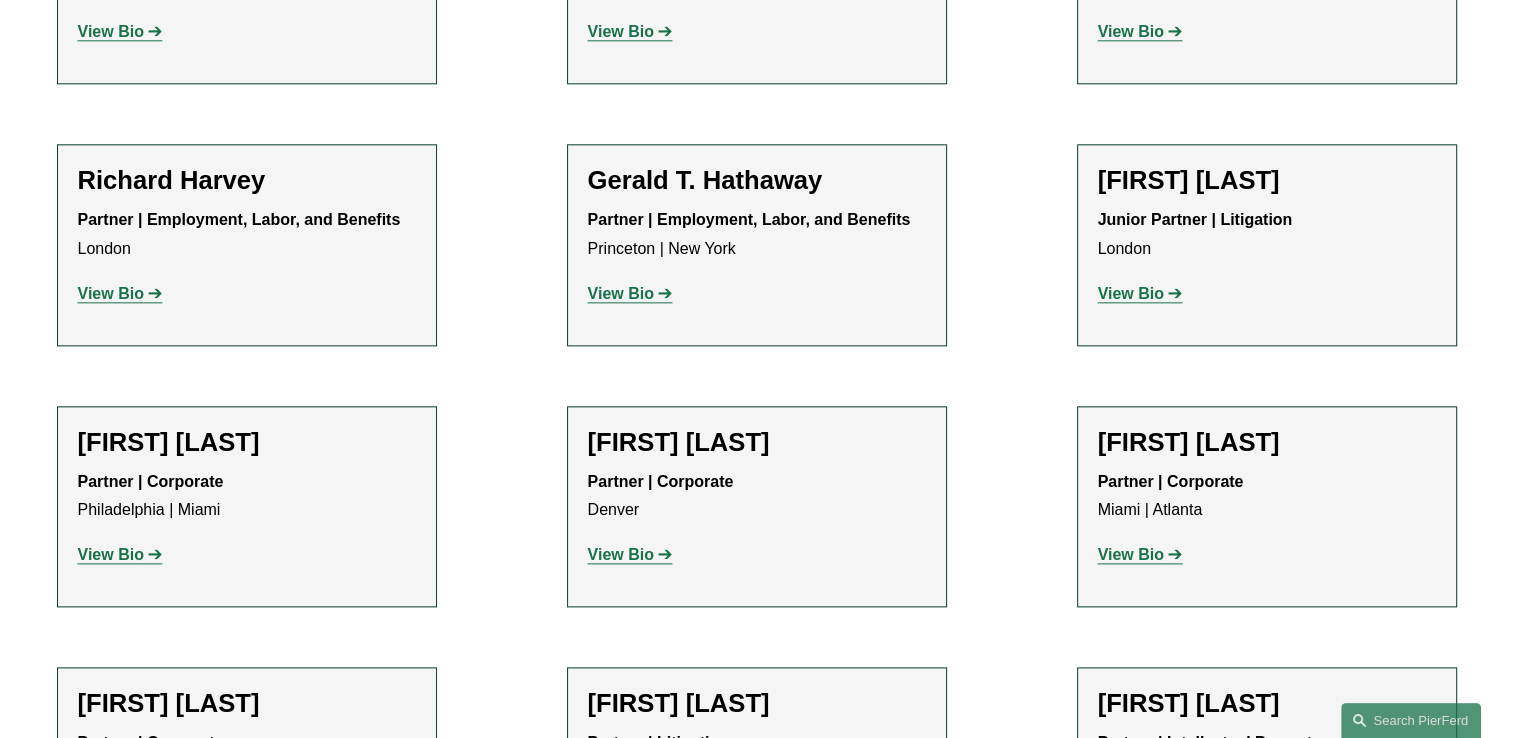 click on "View Bio" 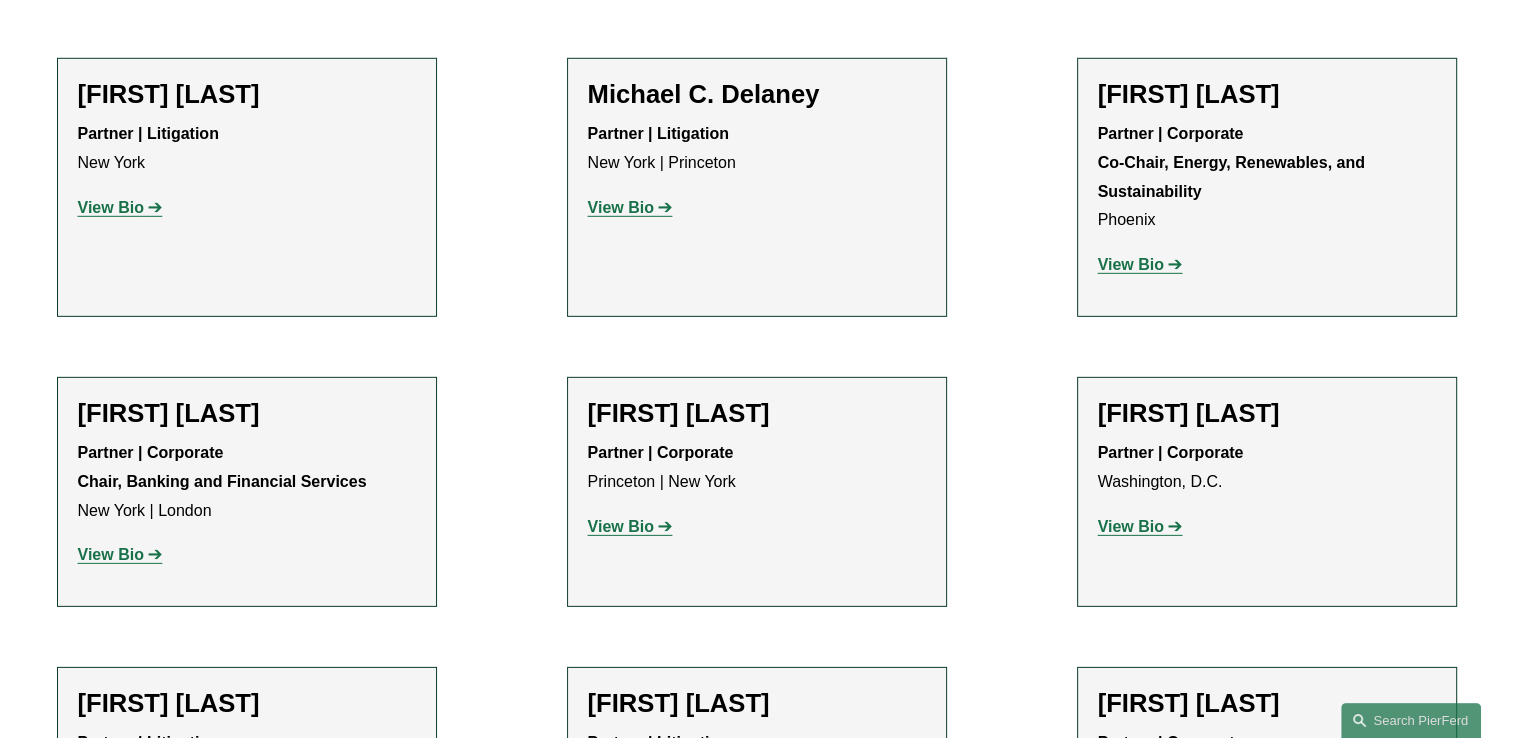 scroll, scrollTop: 5881, scrollLeft: 0, axis: vertical 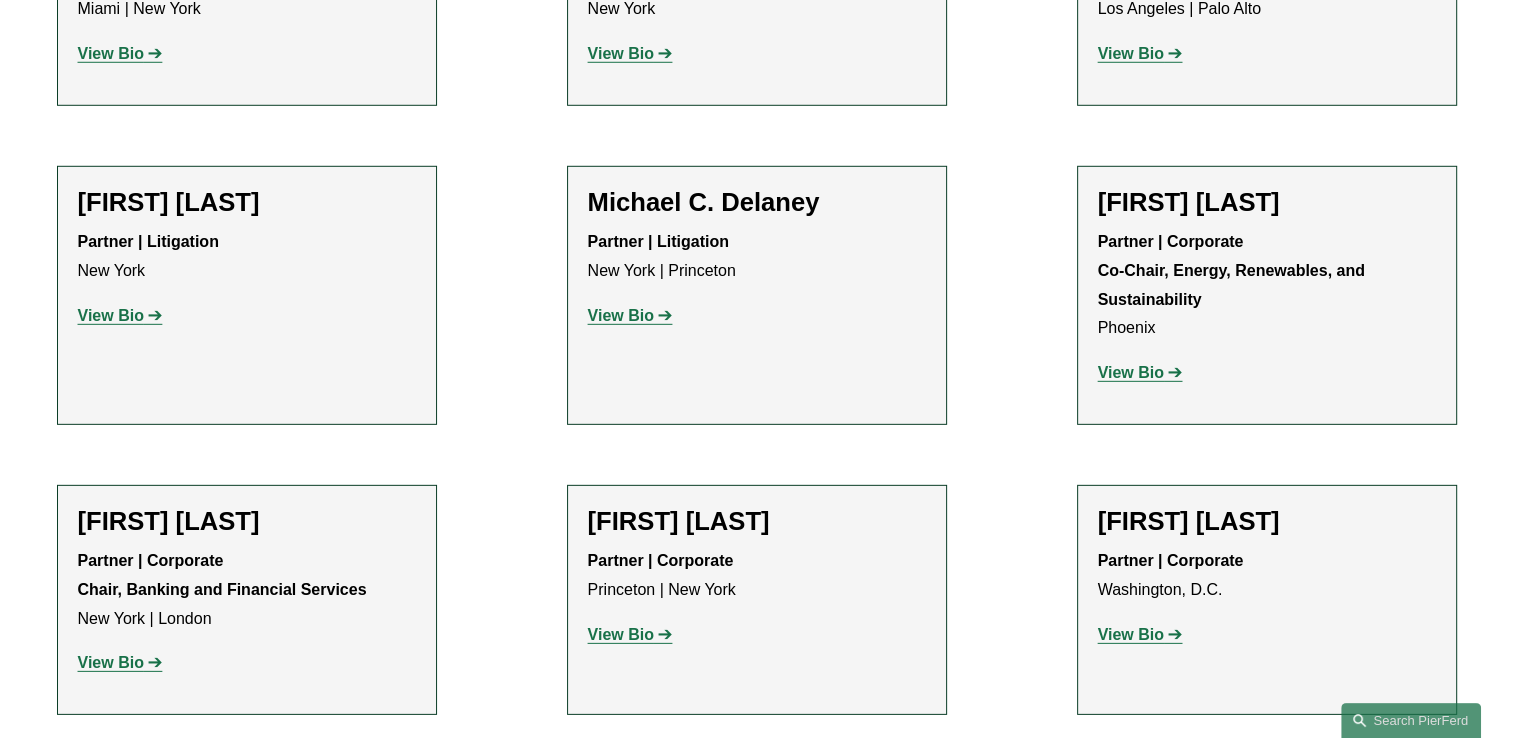 click on "View Bio" 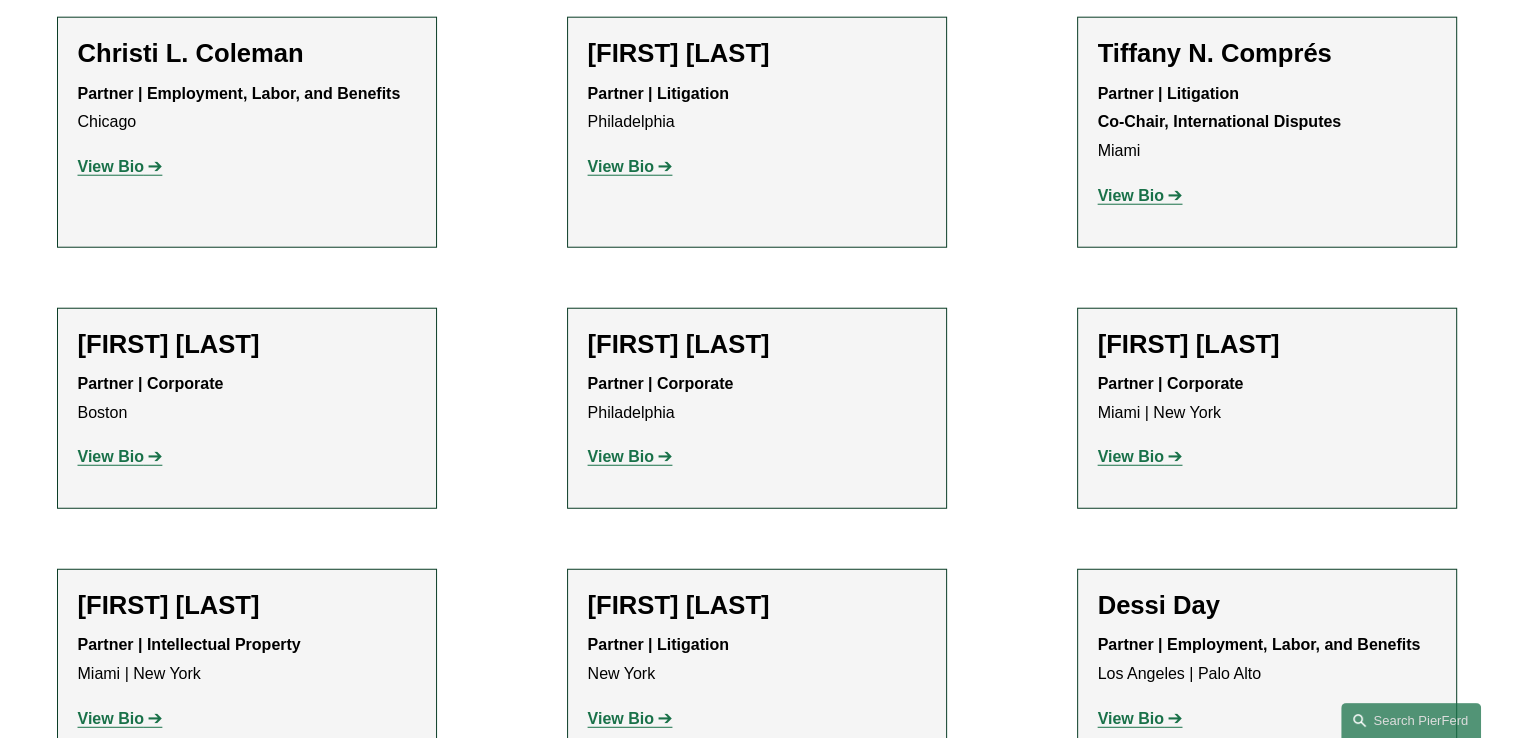scroll, scrollTop: 5181, scrollLeft: 0, axis: vertical 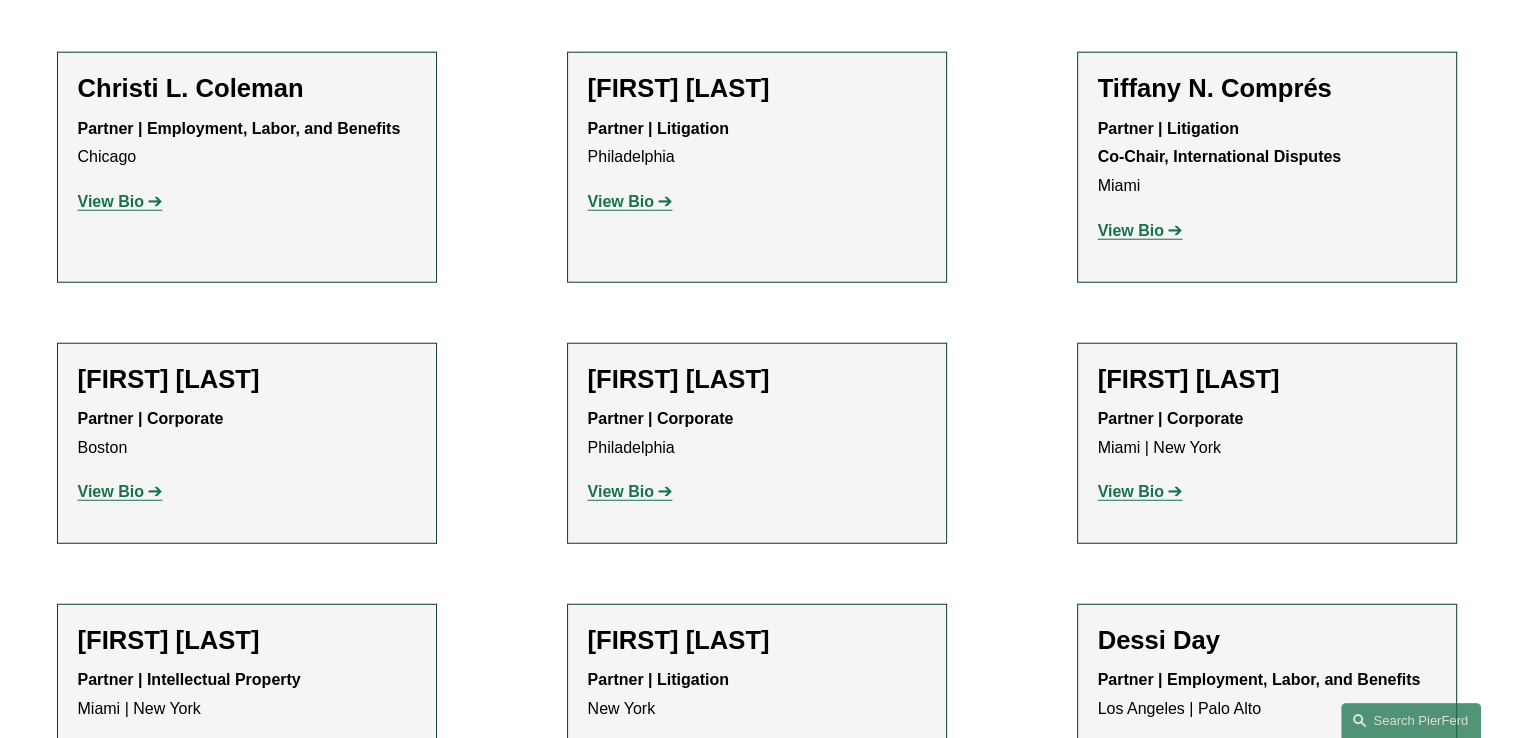 click on "View Bio" 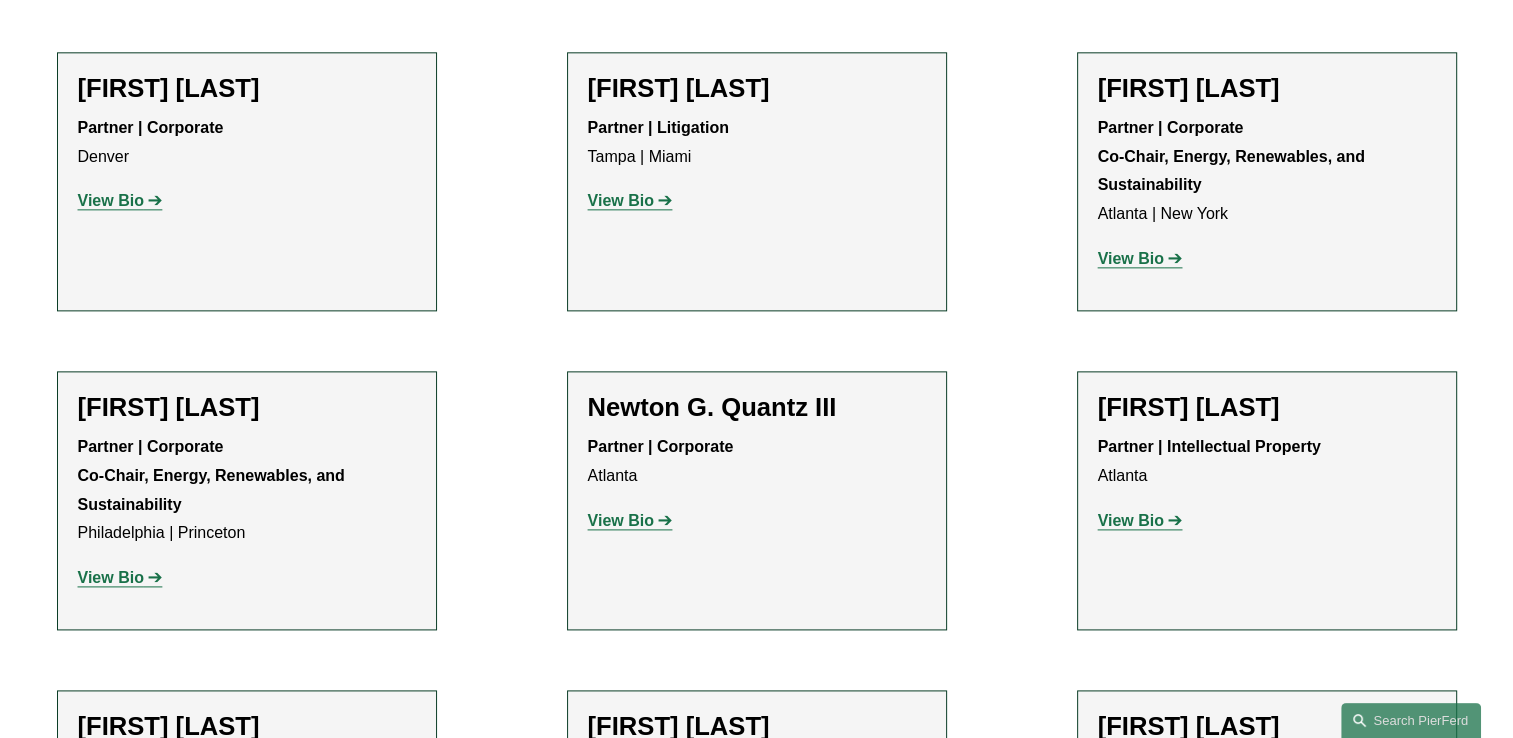 scroll, scrollTop: 17881, scrollLeft: 0, axis: vertical 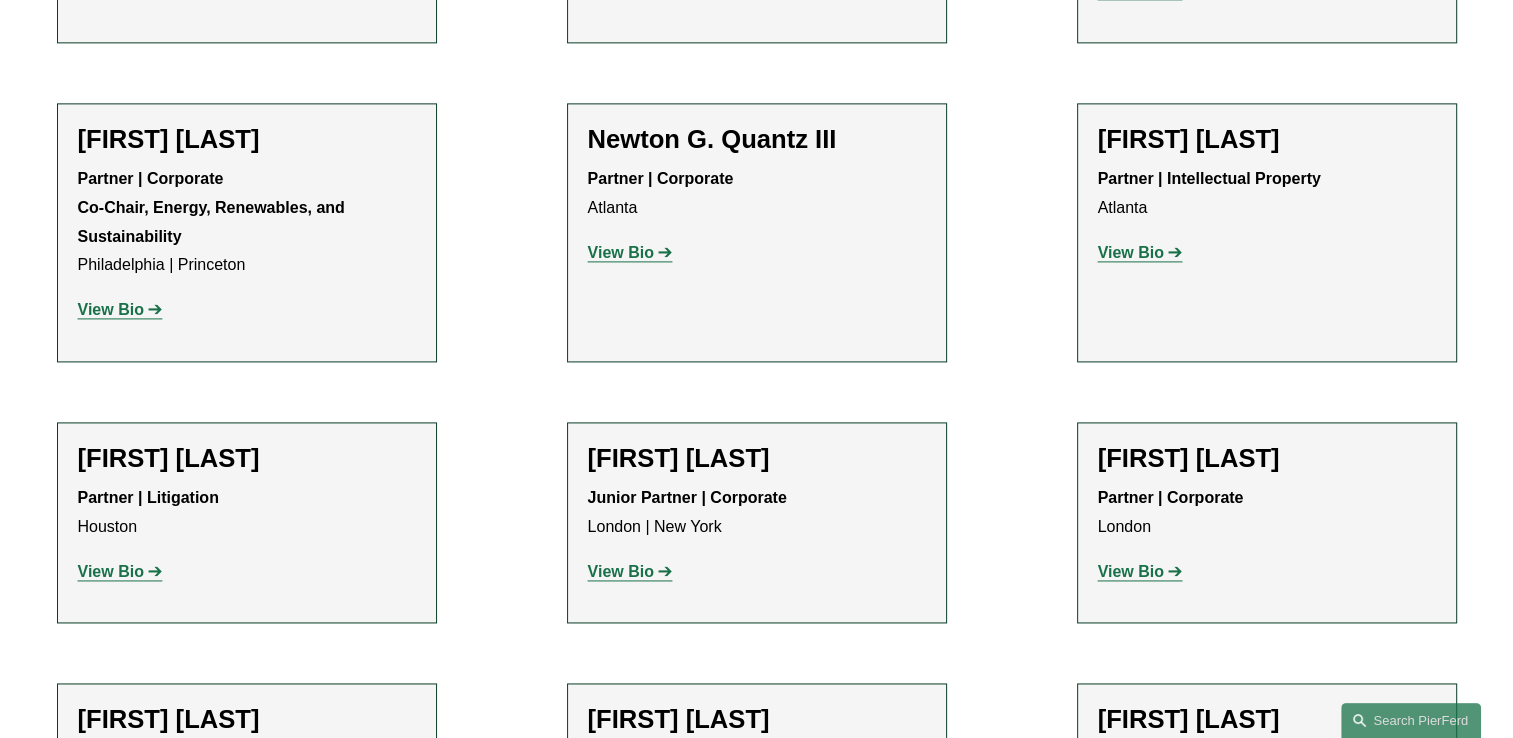 click on "View Bio" 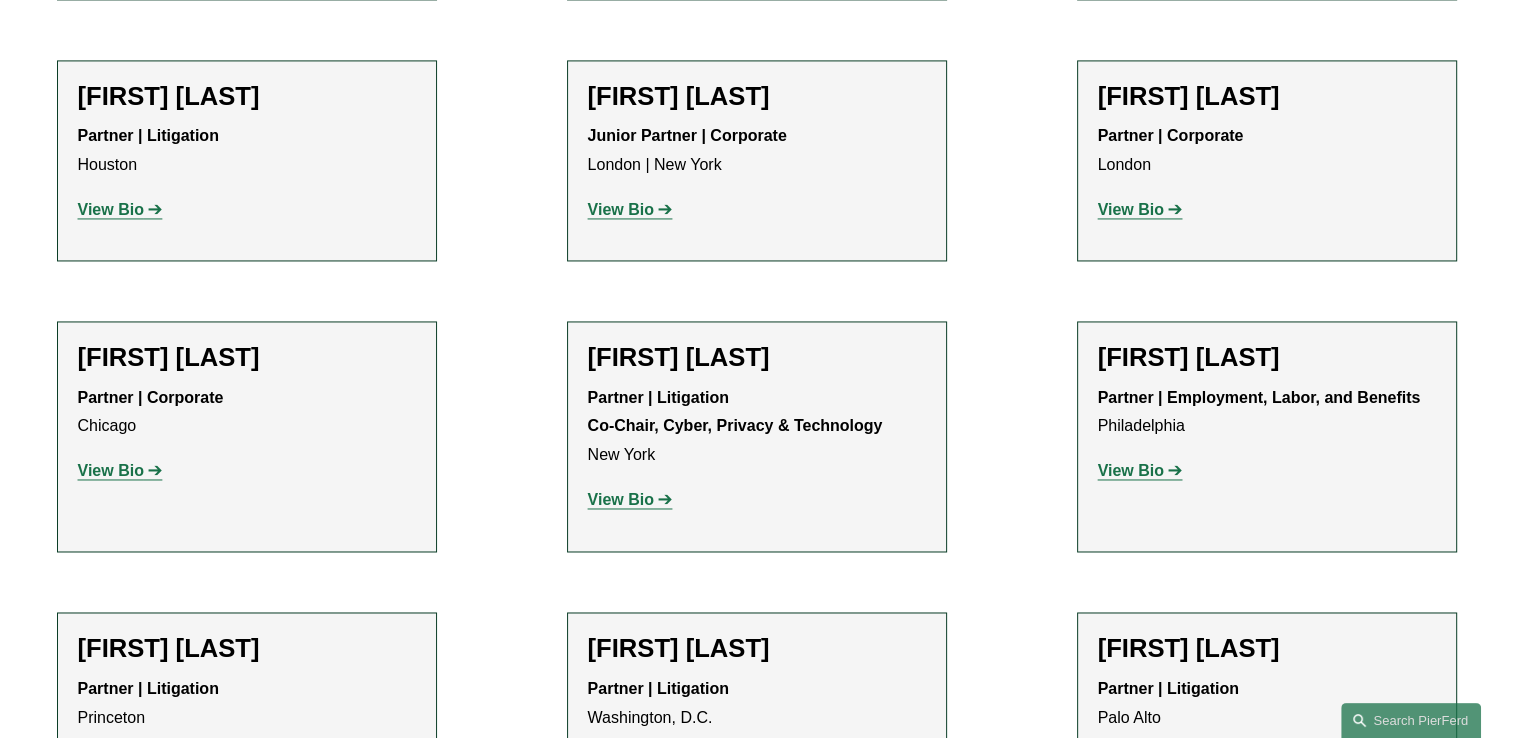 scroll, scrollTop: 17981, scrollLeft: 0, axis: vertical 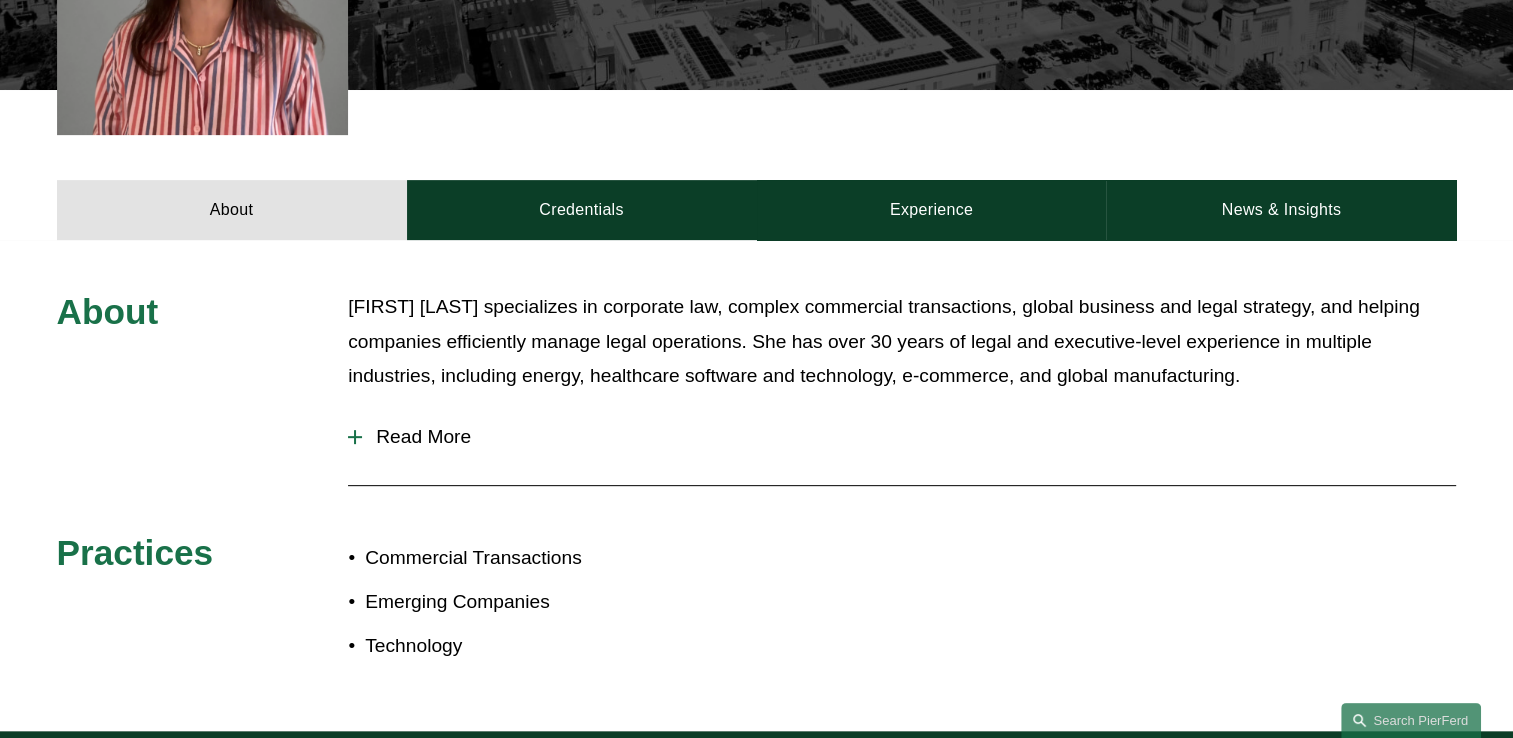 click at bounding box center [355, 437] 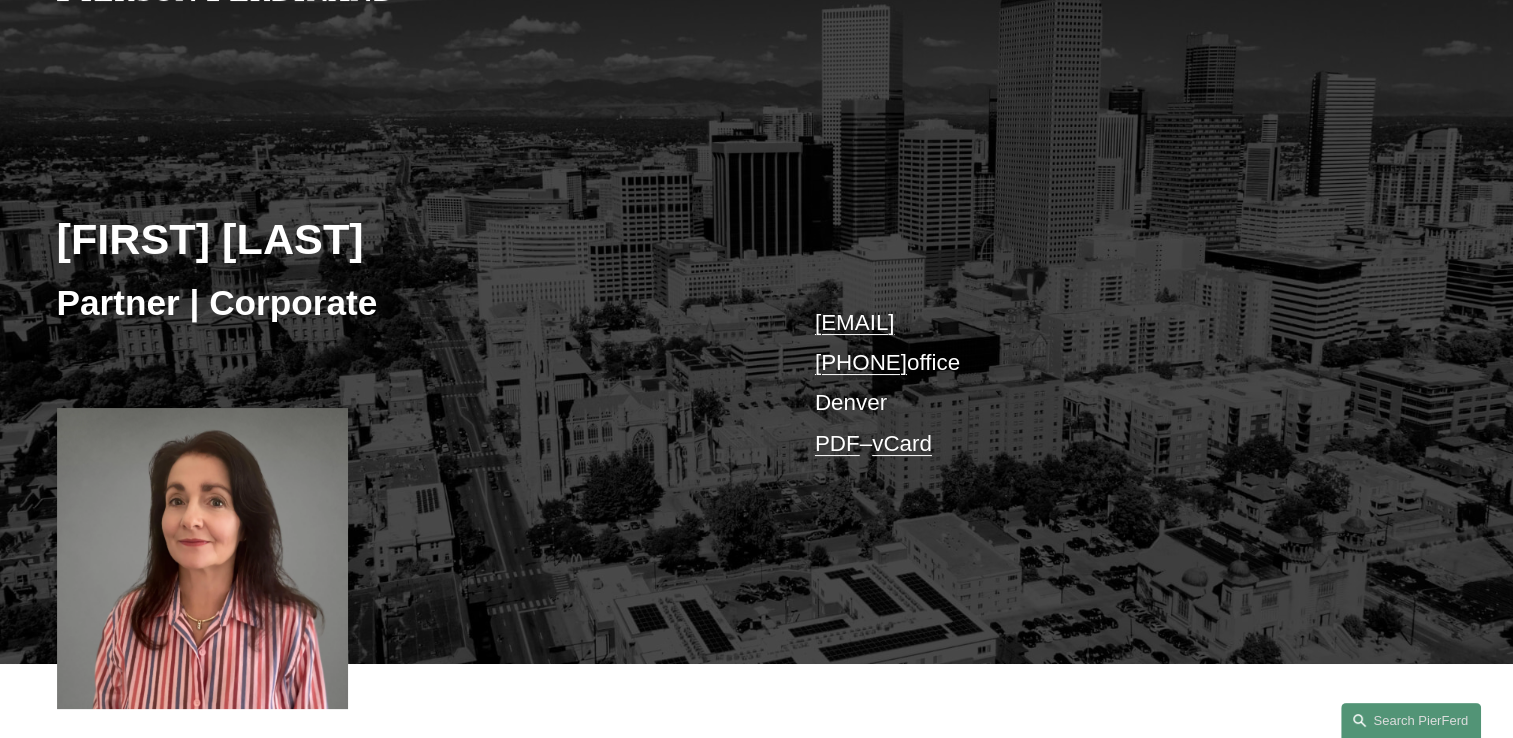 scroll, scrollTop: 0, scrollLeft: 0, axis: both 